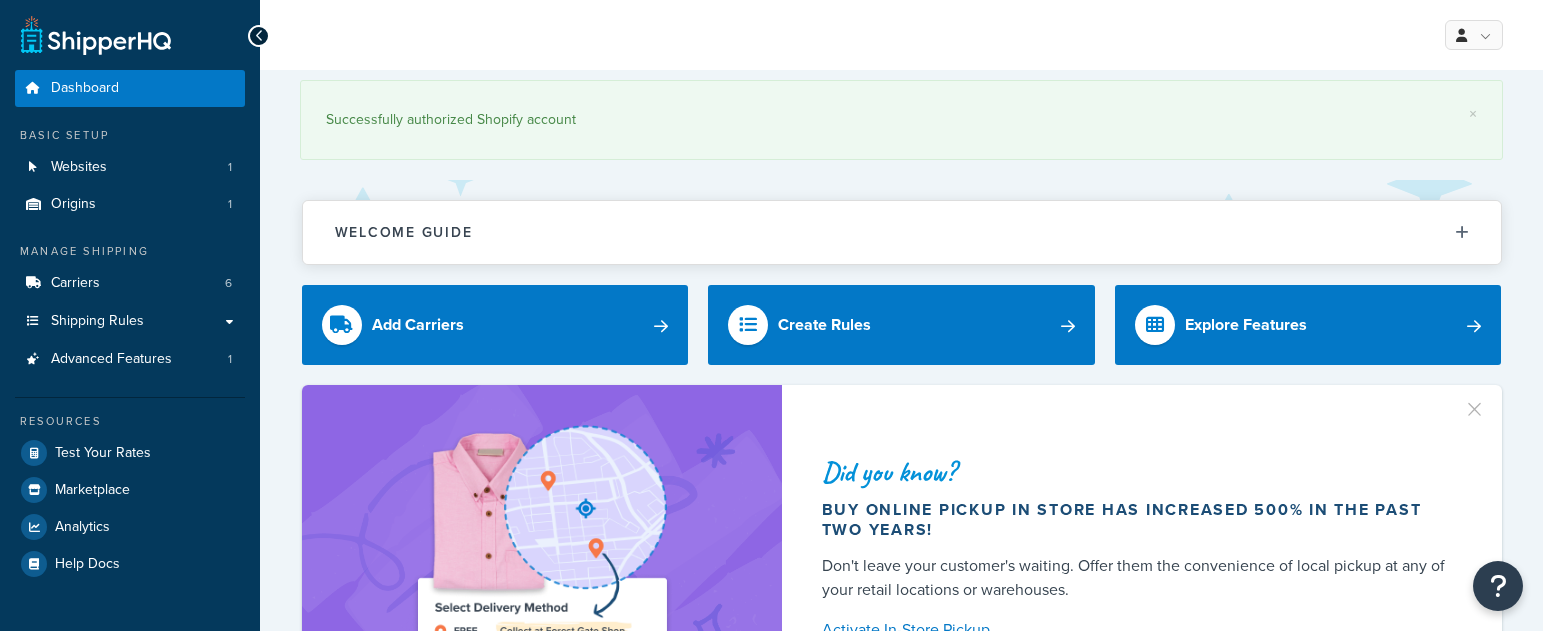 scroll, scrollTop: 0, scrollLeft: 0, axis: both 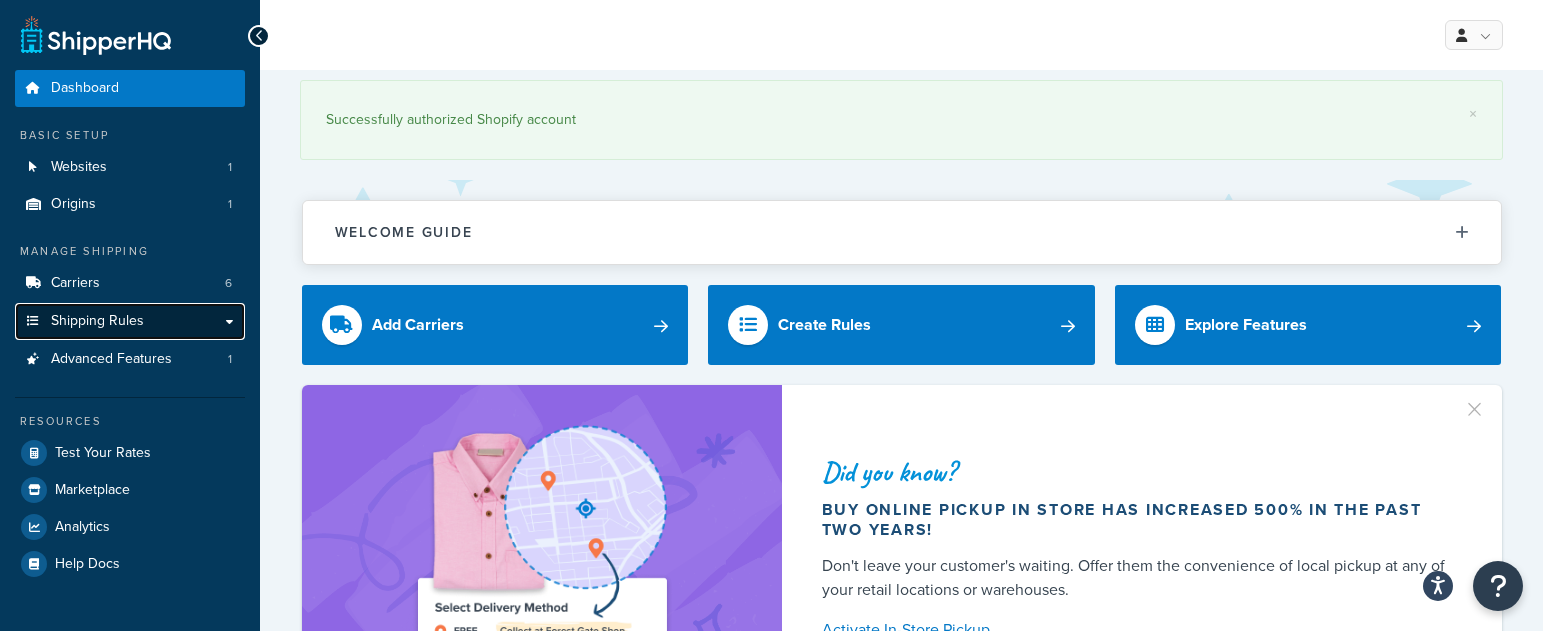 click on "Shipping Rules" at bounding box center (130, 321) 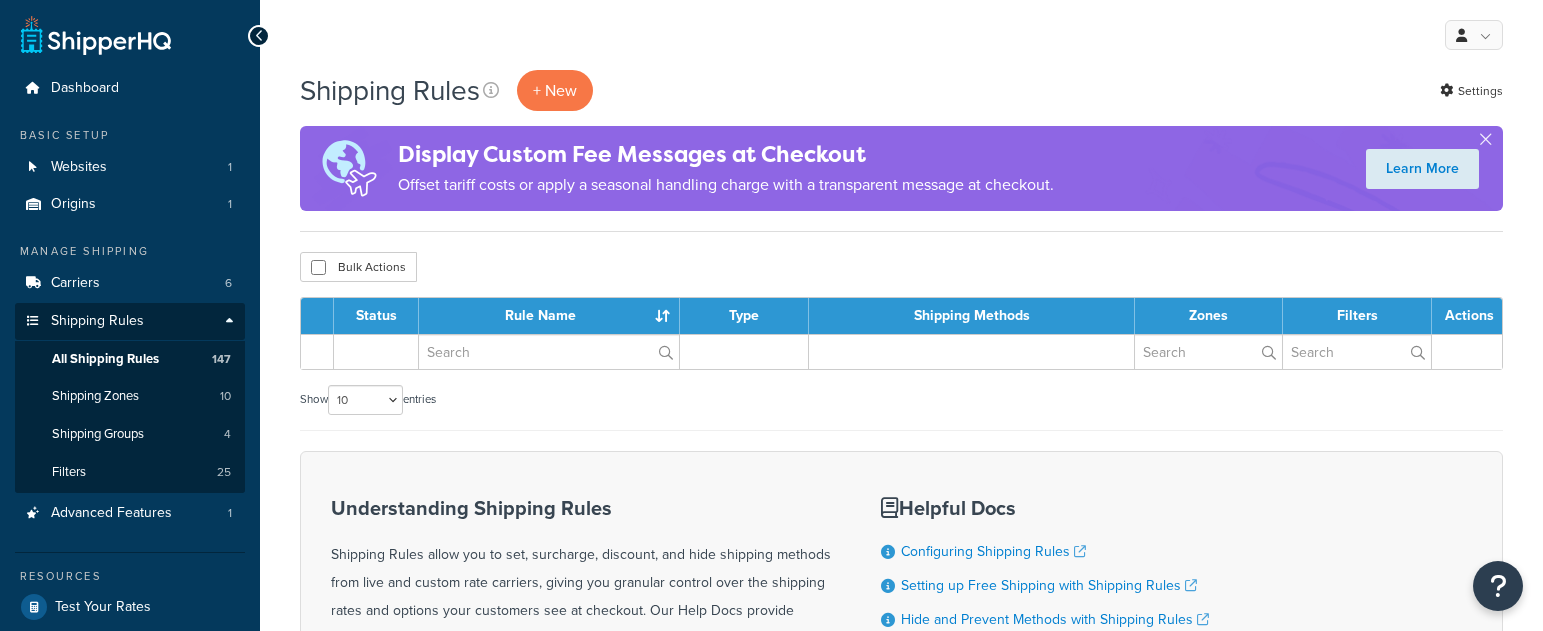 scroll, scrollTop: 0, scrollLeft: 0, axis: both 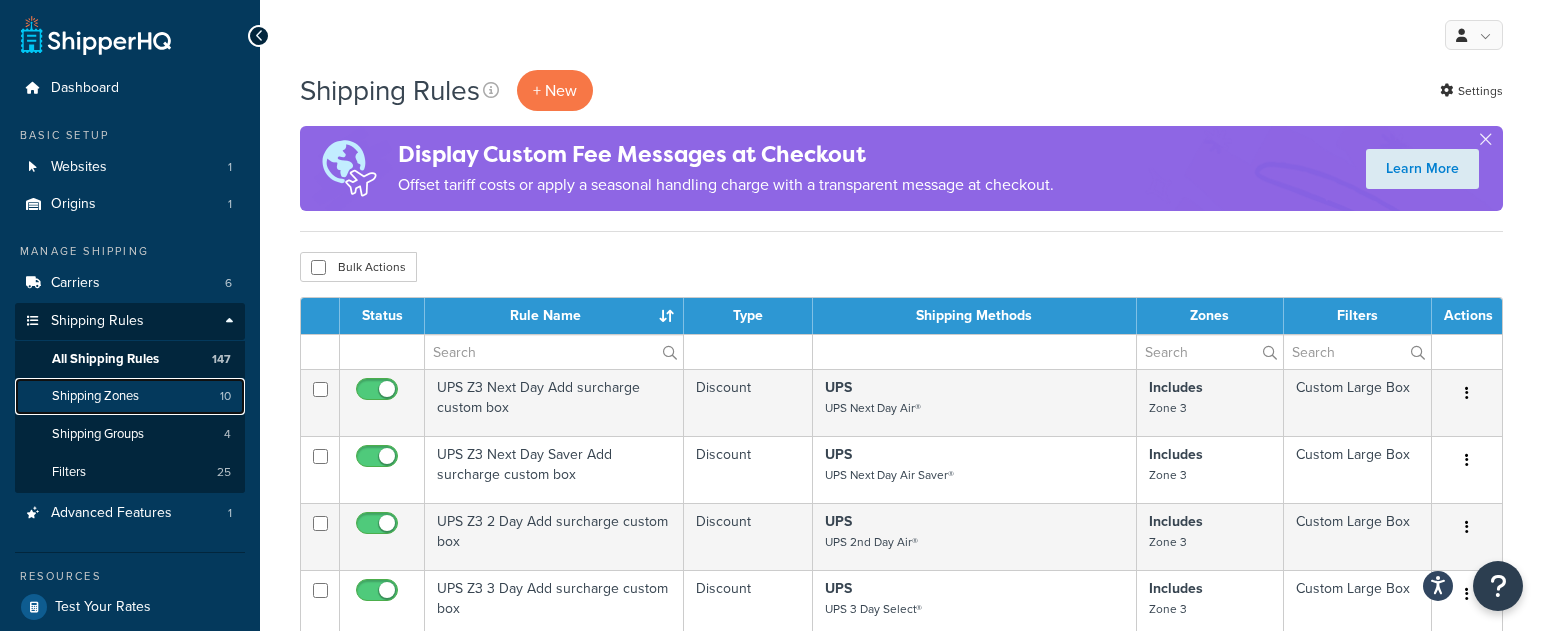 click on "Shipping Zones
10" at bounding box center (130, 396) 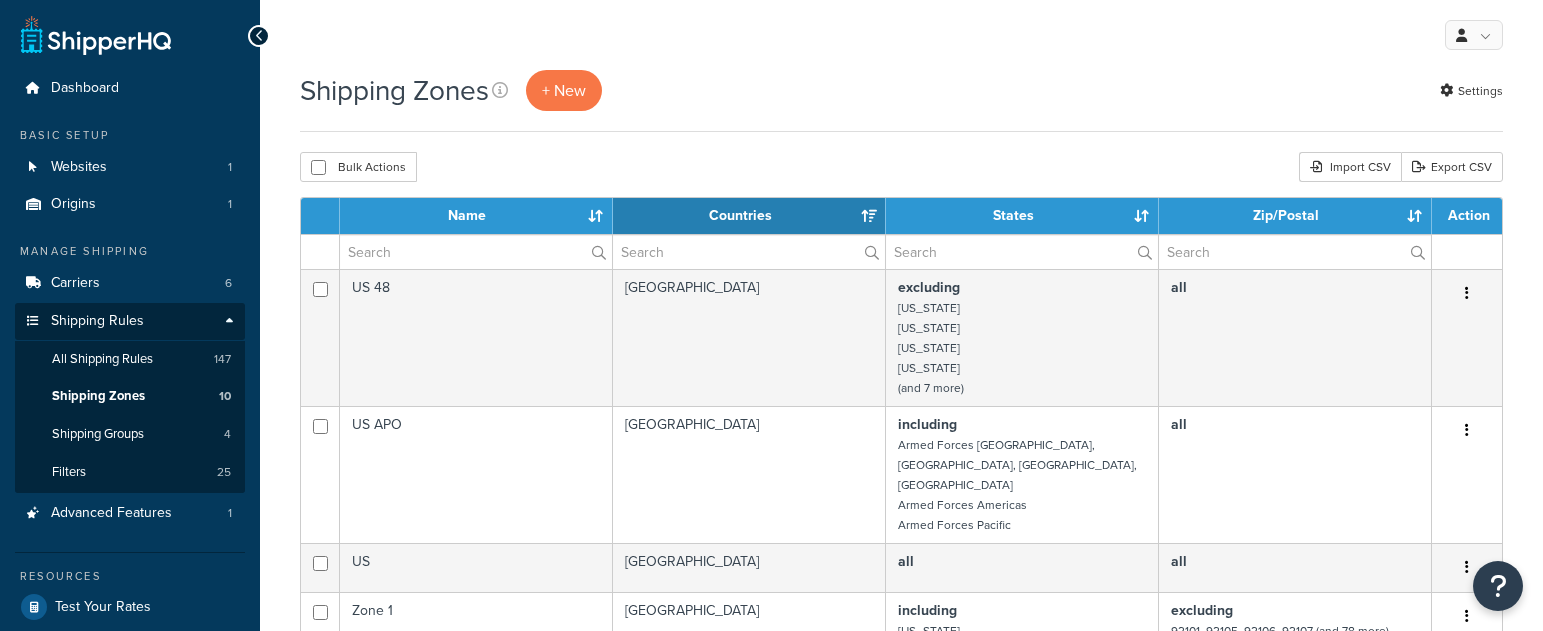 select on "15" 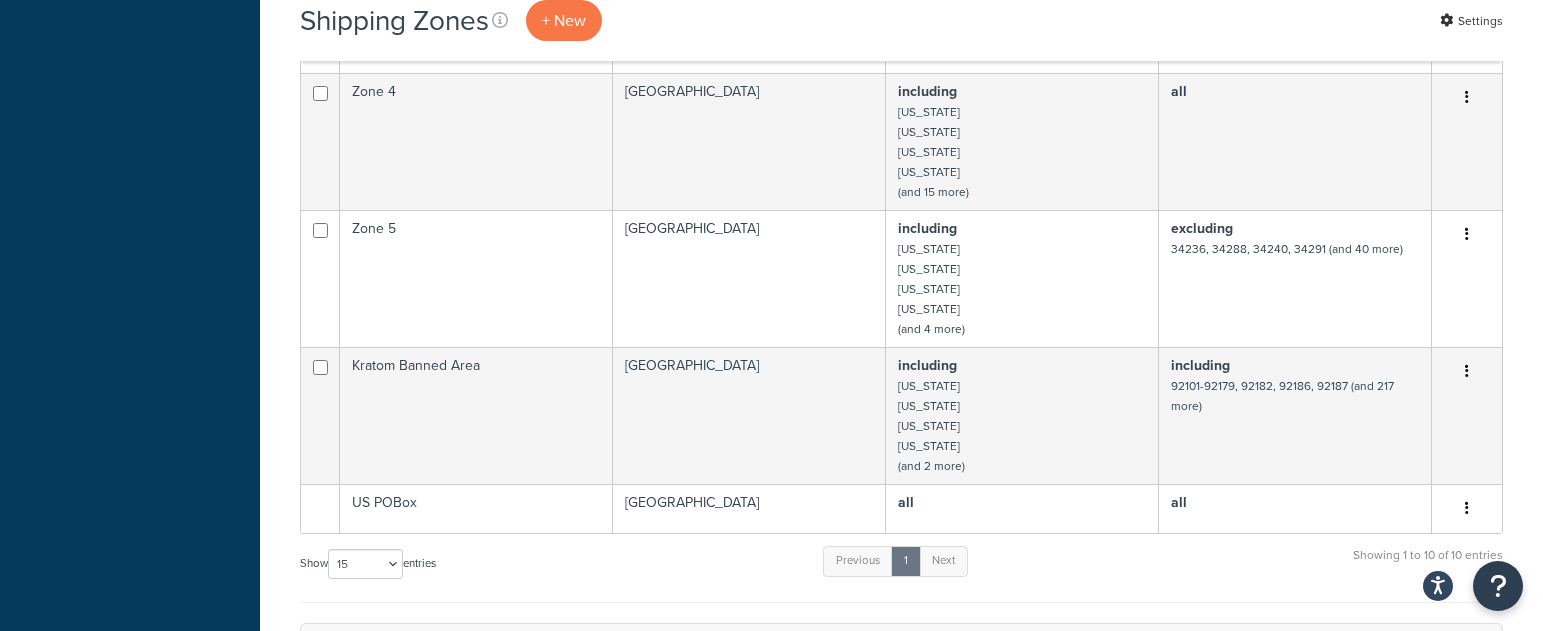 scroll, scrollTop: 868, scrollLeft: 0, axis: vertical 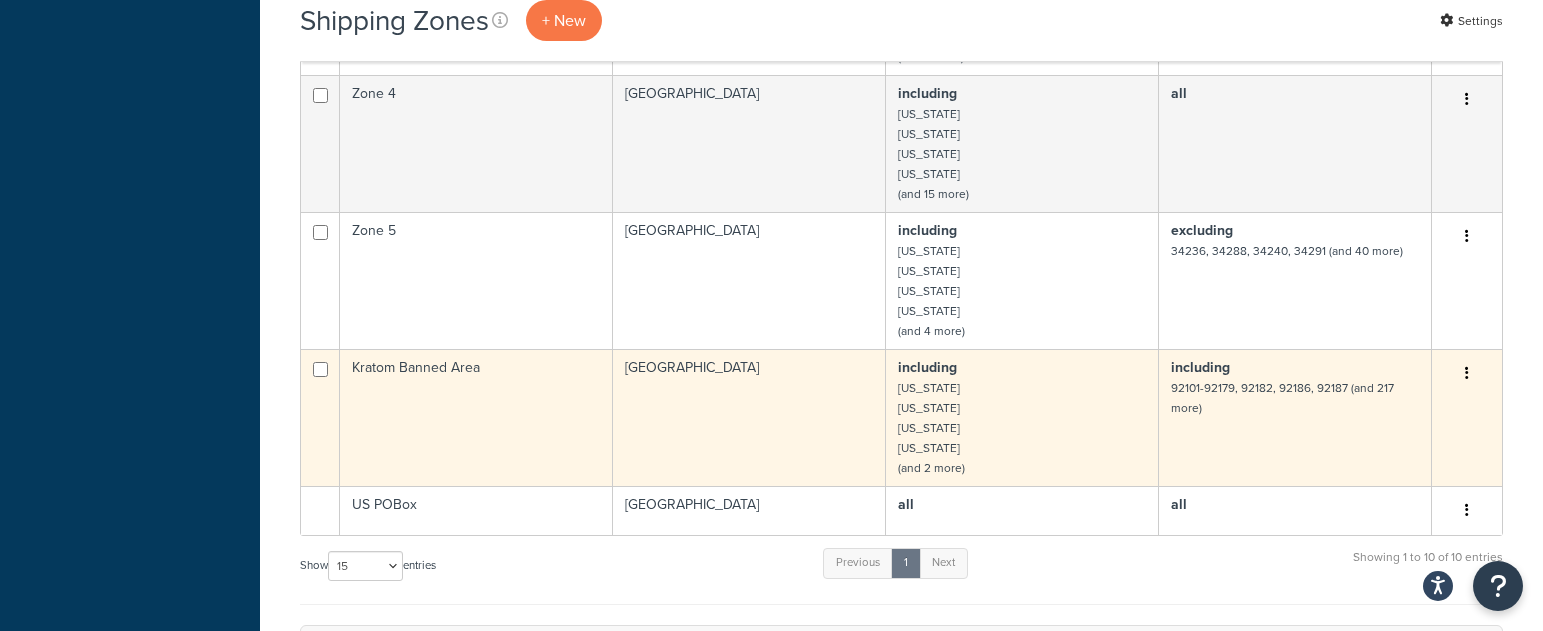 click at bounding box center [1467, 374] 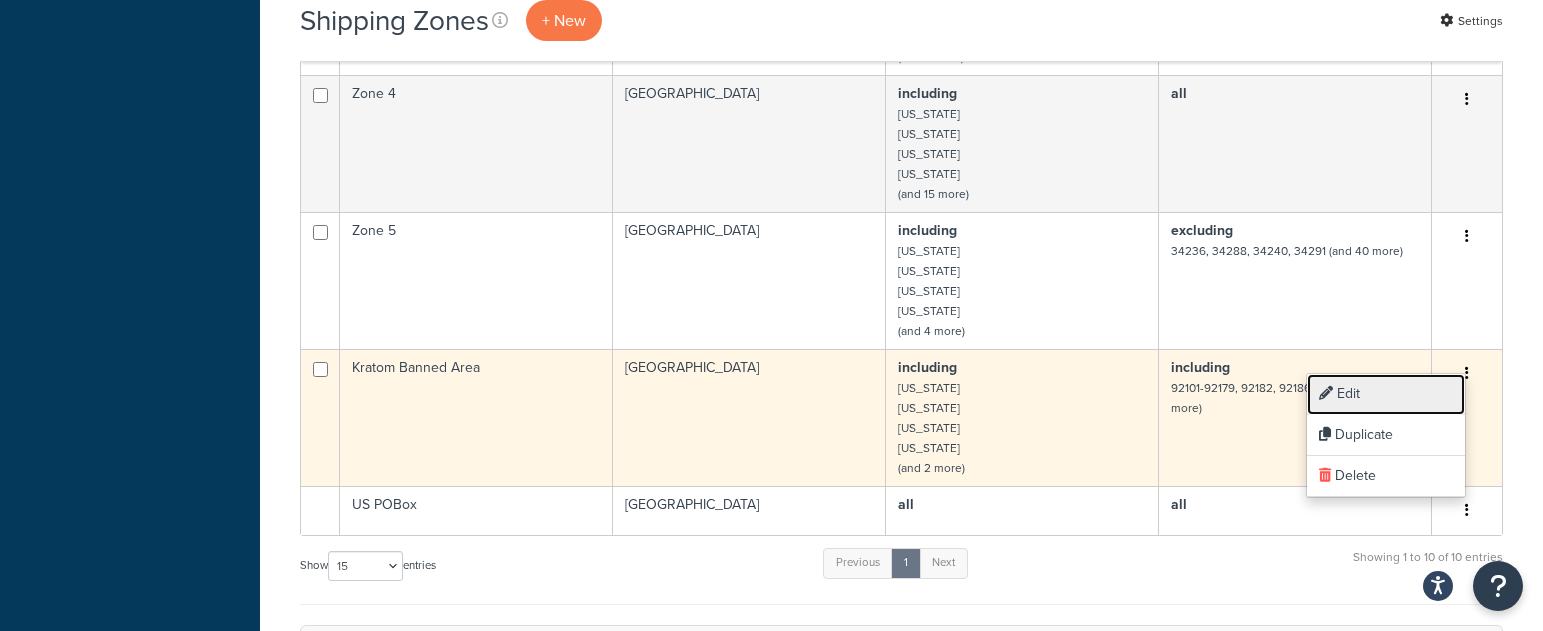 click on "Edit" at bounding box center [1386, 394] 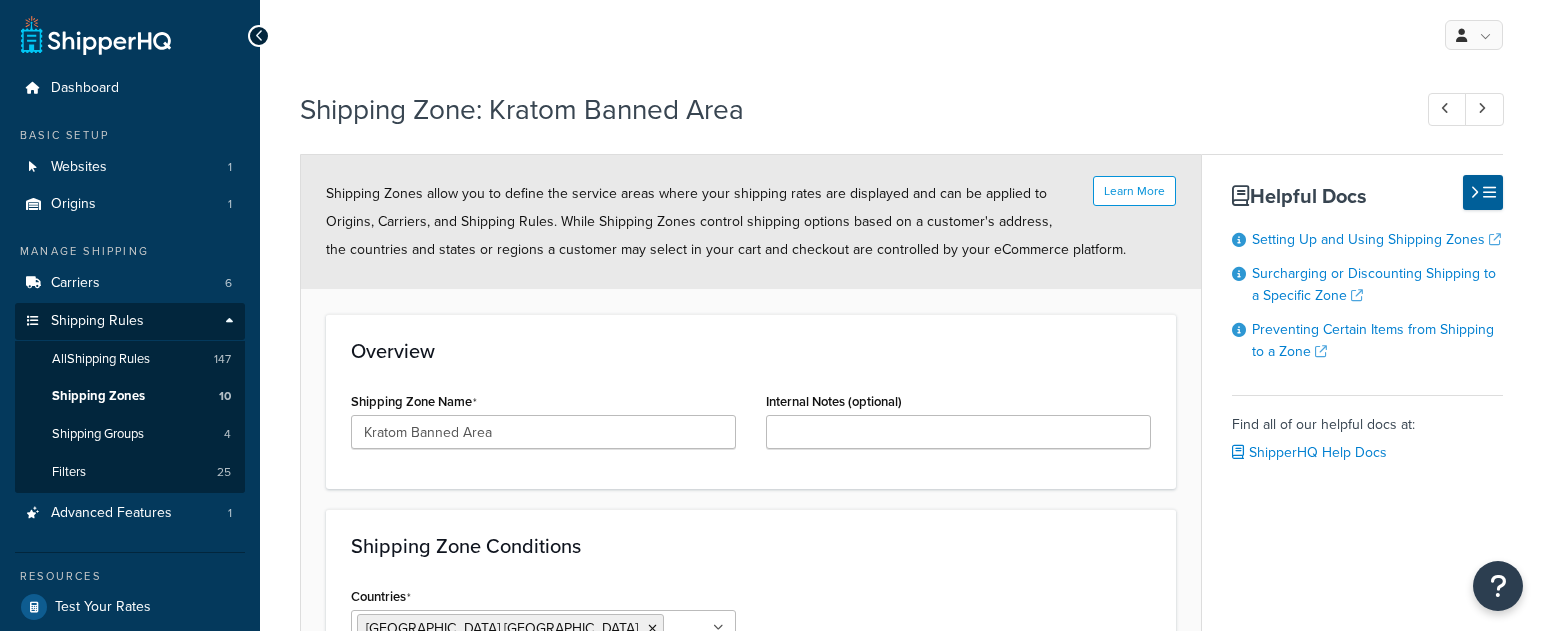 select on "including" 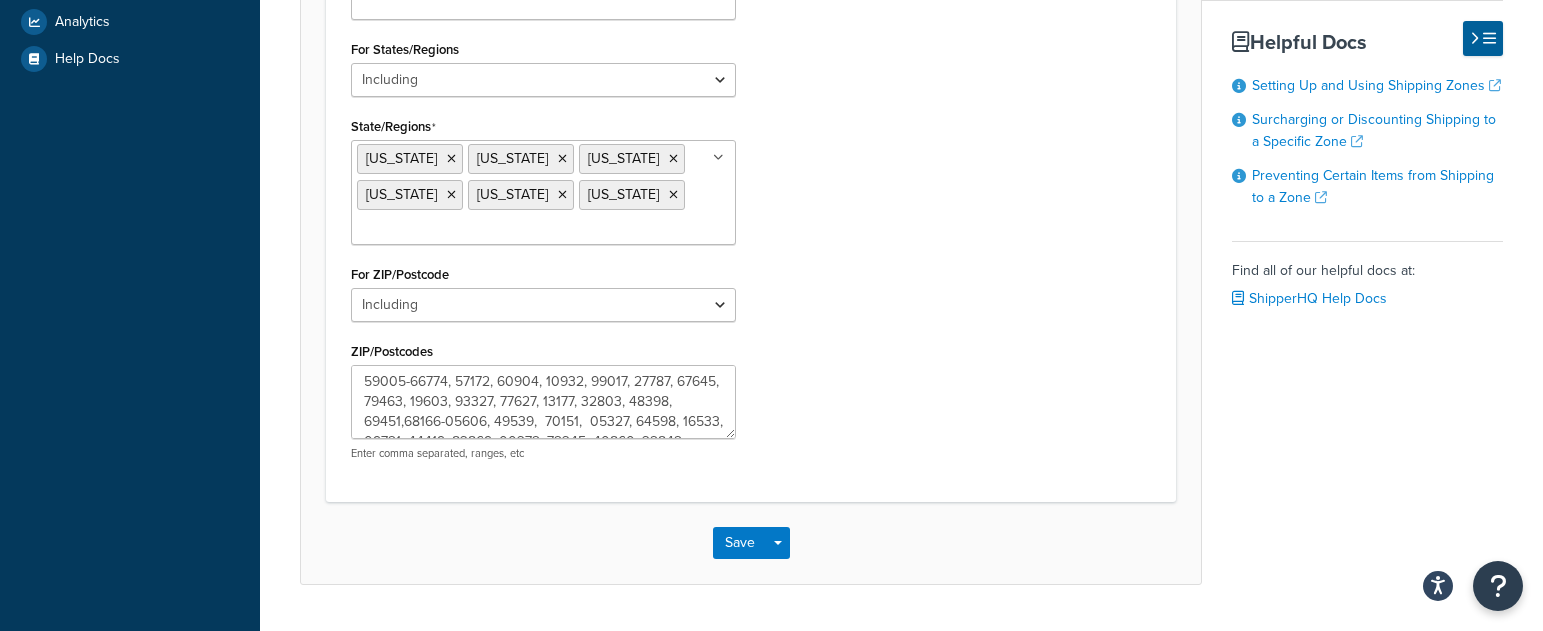 scroll, scrollTop: 681, scrollLeft: 0, axis: vertical 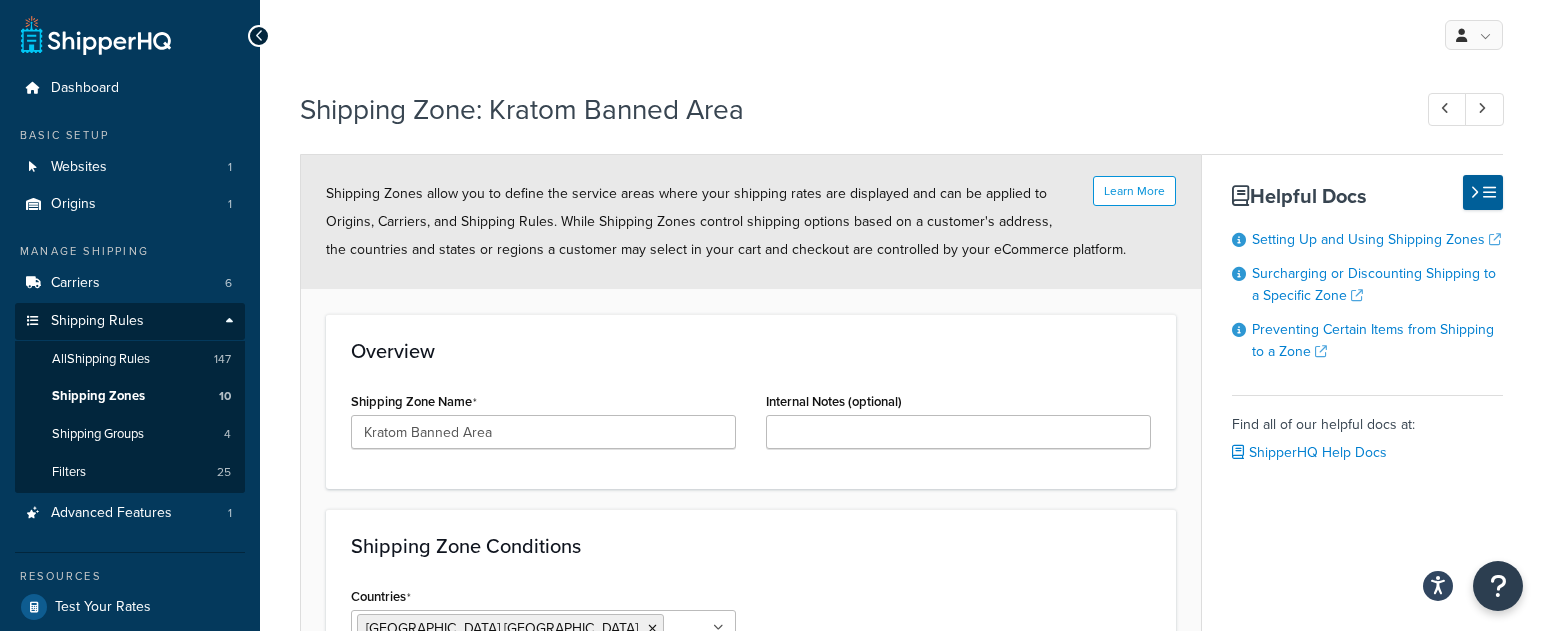click at bounding box center [259, 36] 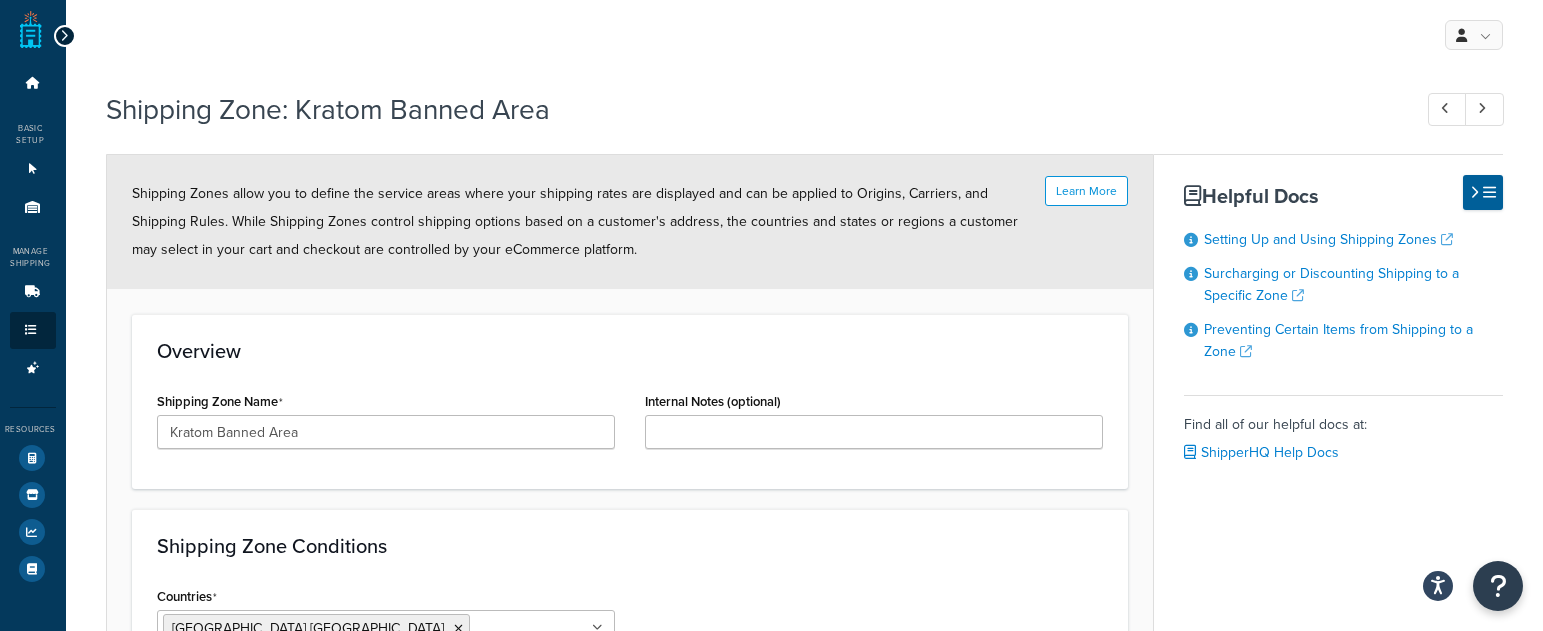 click at bounding box center [65, 36] 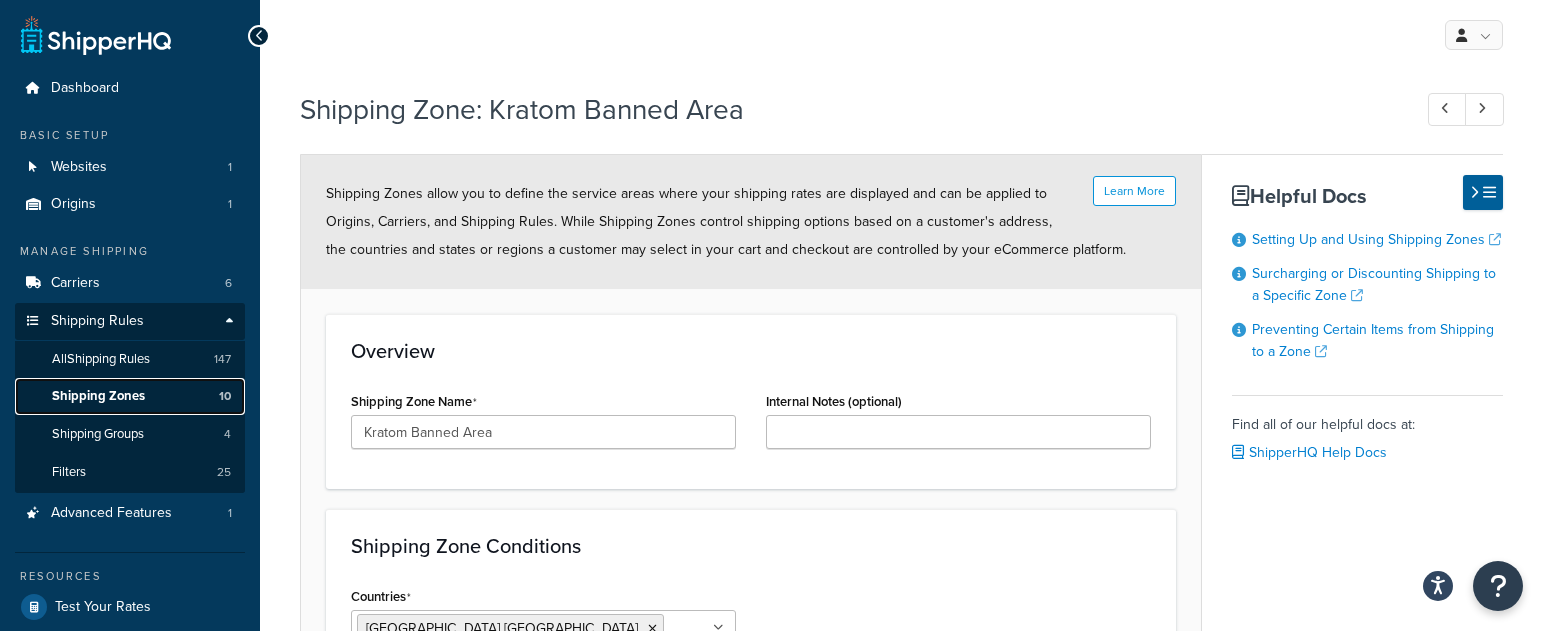 click on "Shipping Zones" 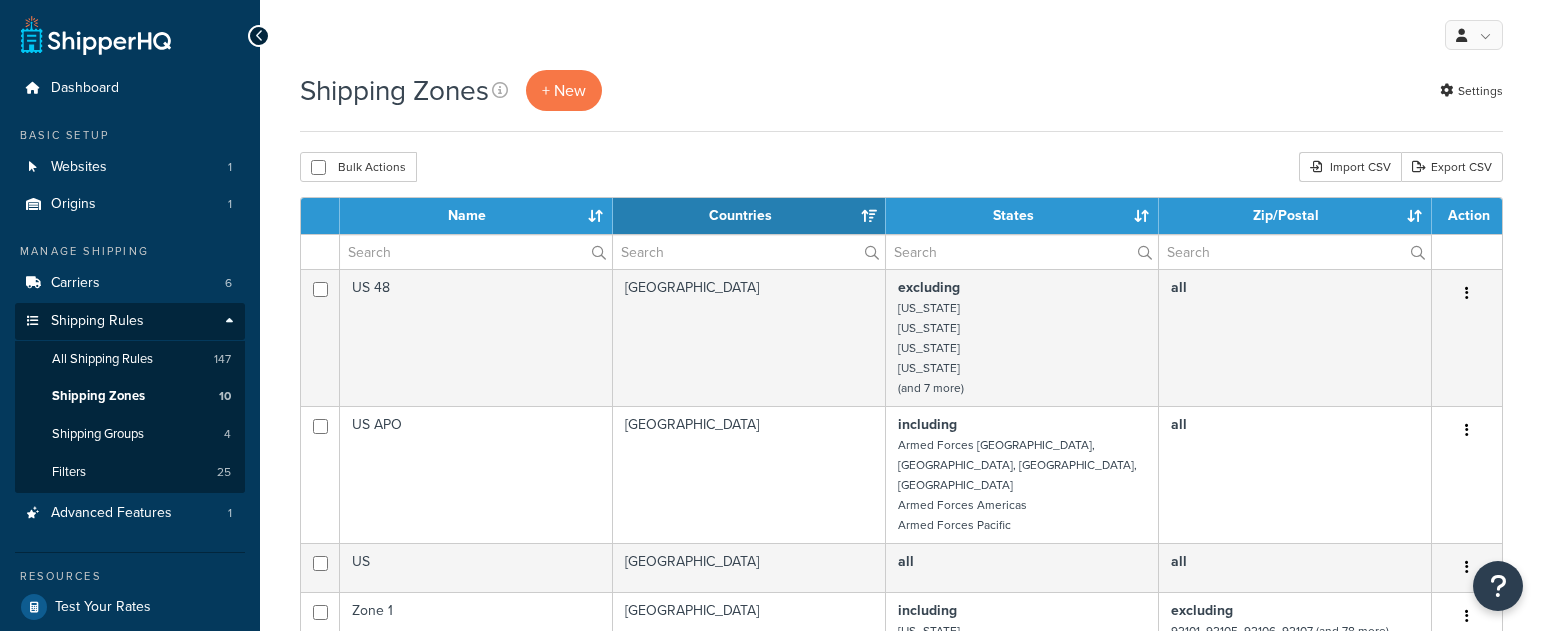 select on "15" 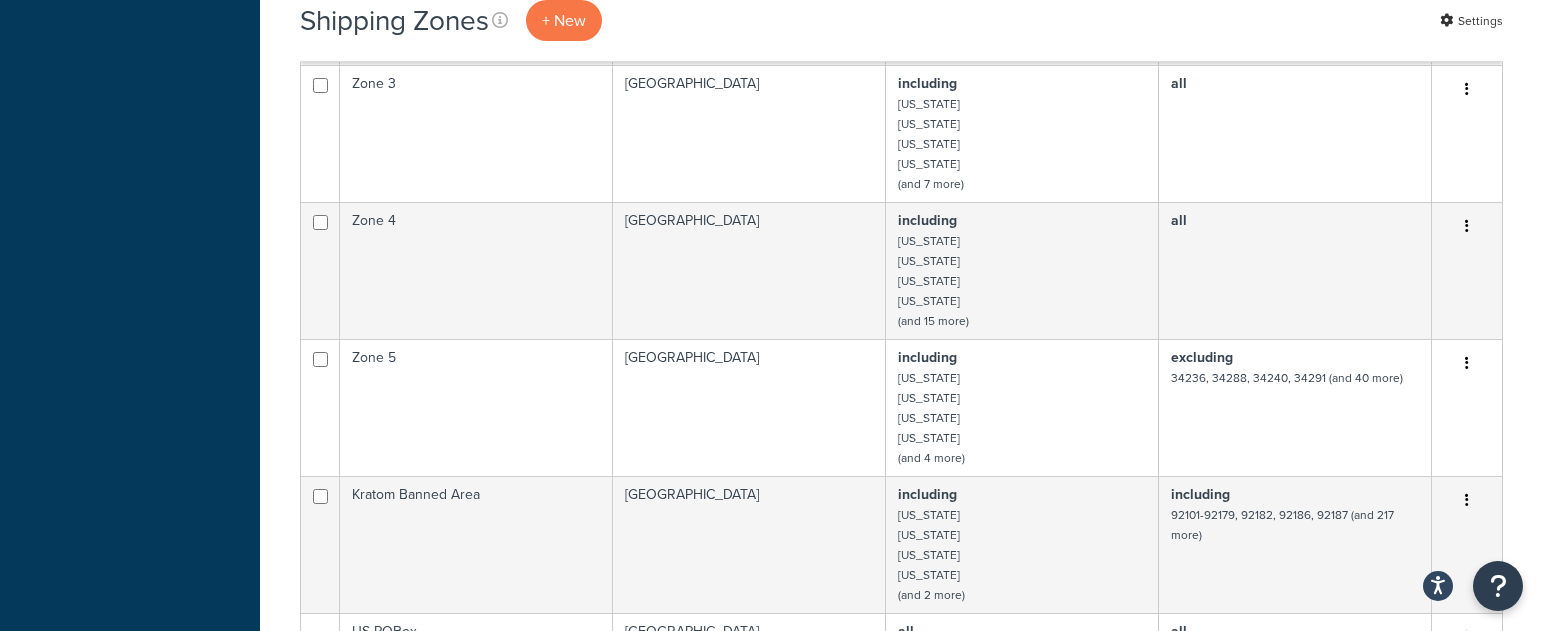 scroll, scrollTop: 740, scrollLeft: 0, axis: vertical 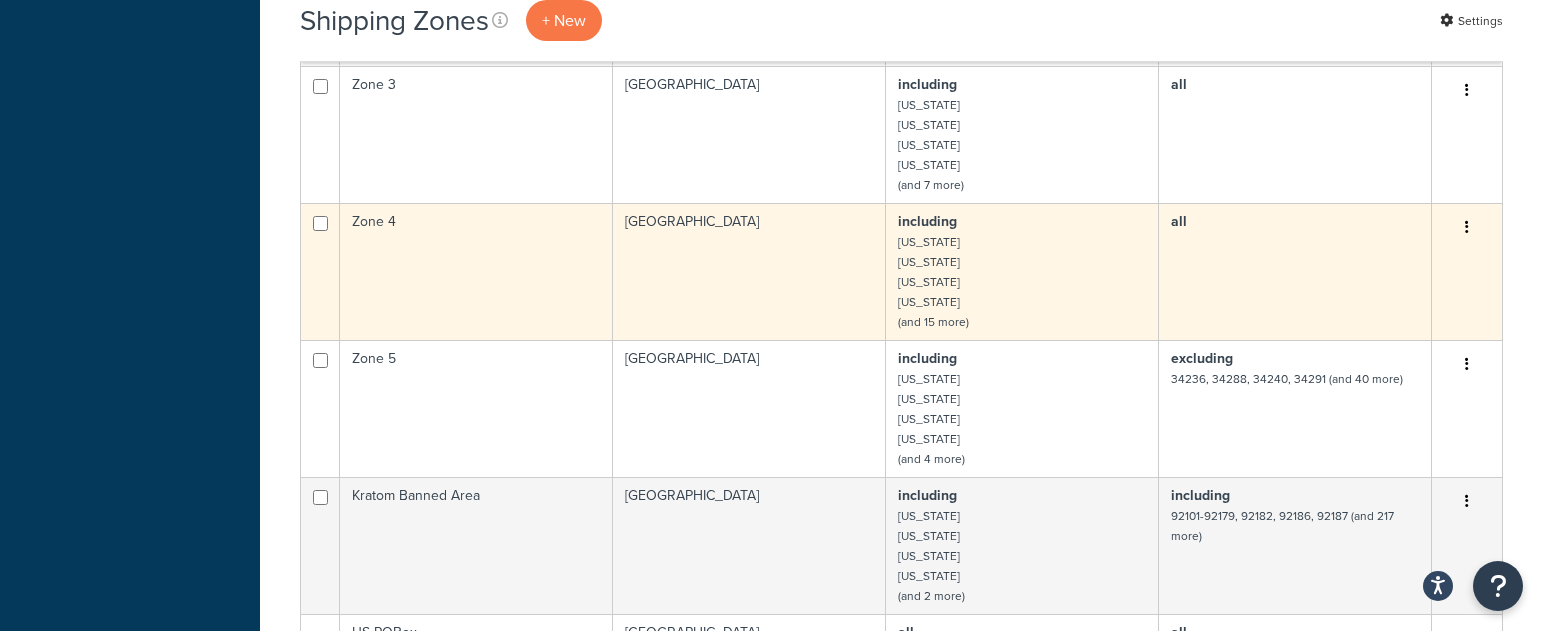 click at bounding box center [1467, 227] 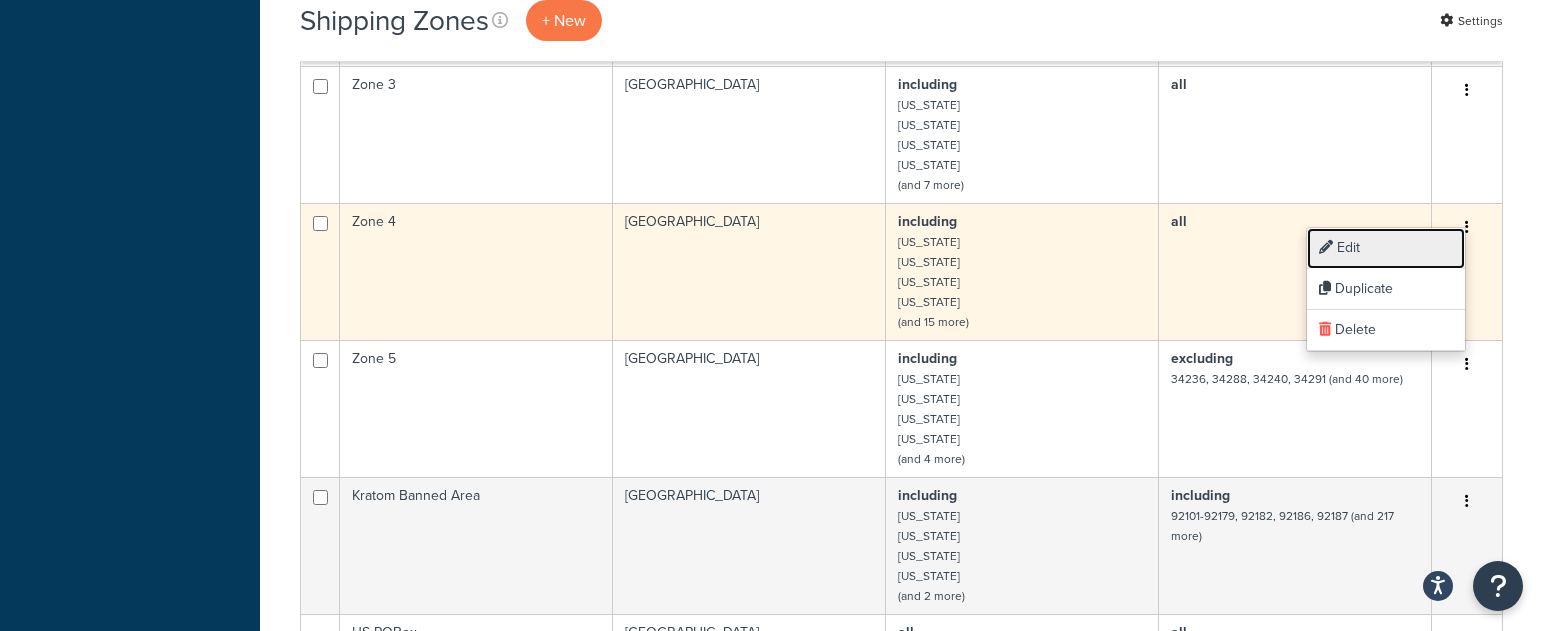 click on "Edit" at bounding box center [1386, 248] 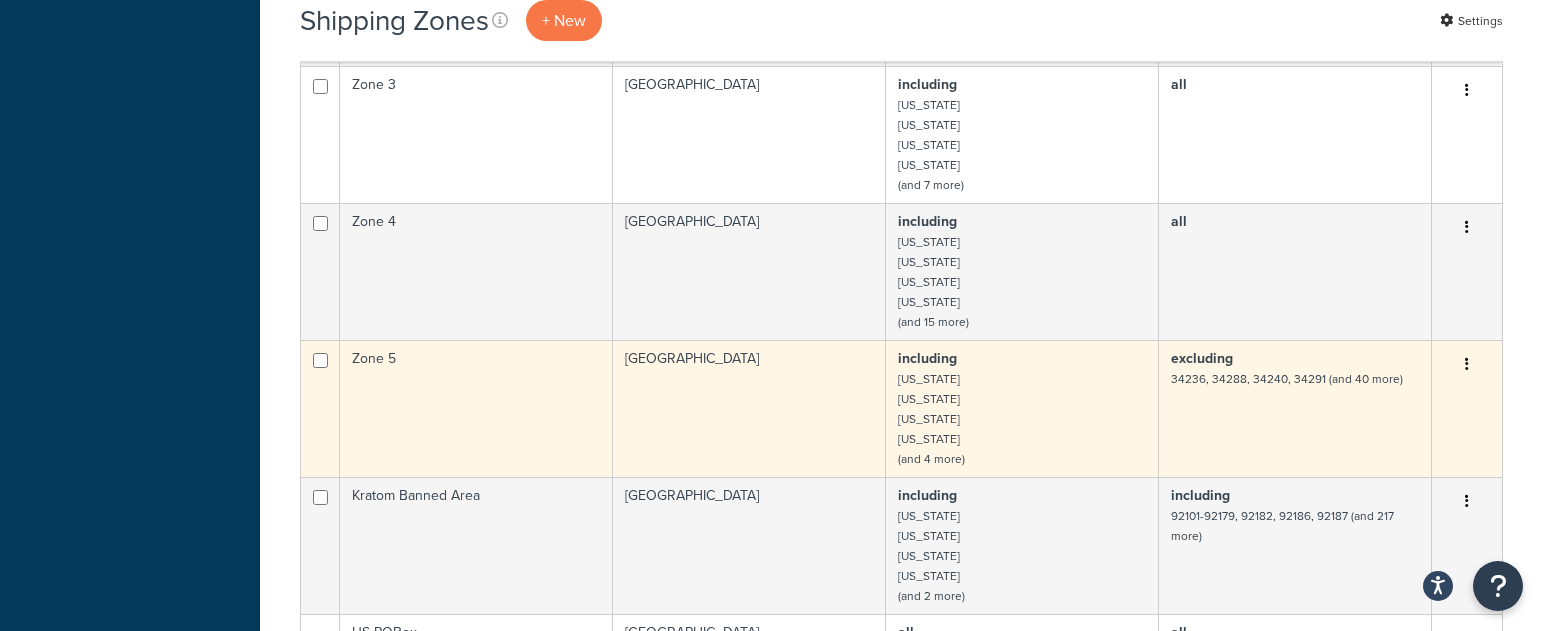 click at bounding box center (1467, 365) 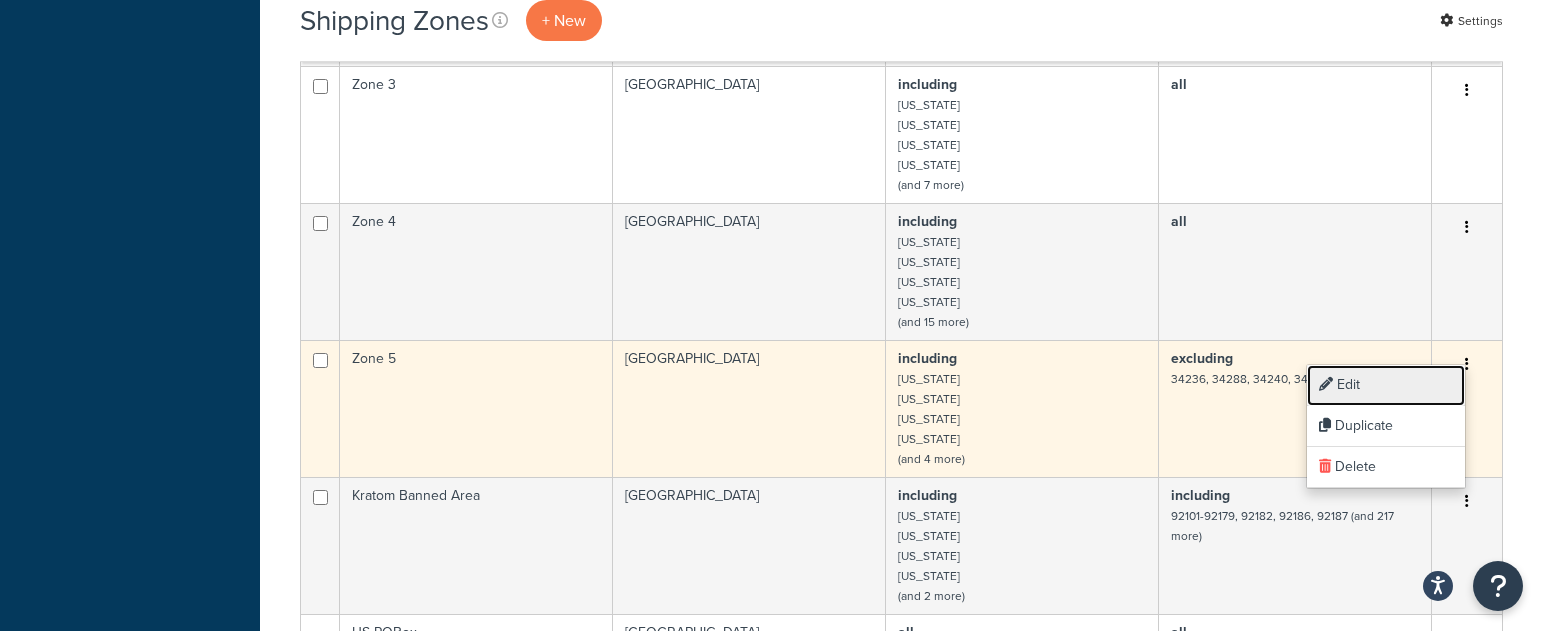 click on "Edit" at bounding box center (1386, 385) 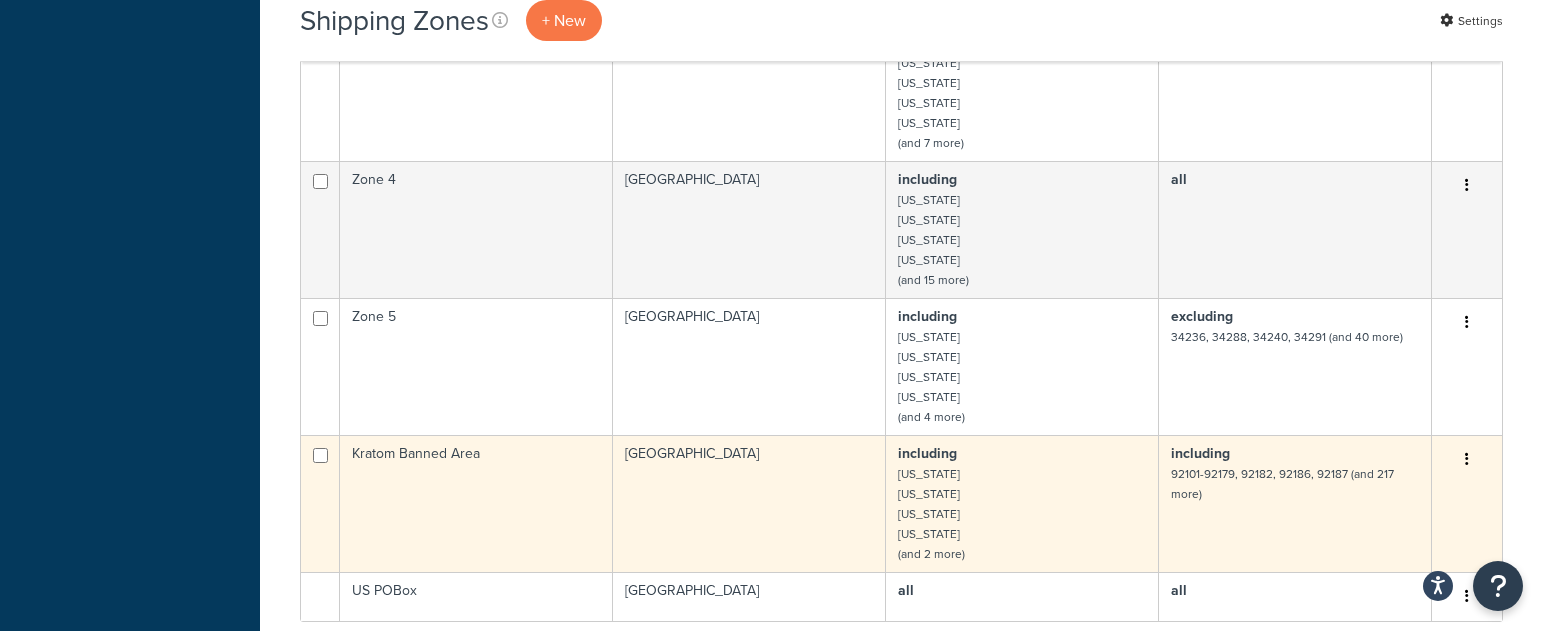 scroll, scrollTop: 781, scrollLeft: 0, axis: vertical 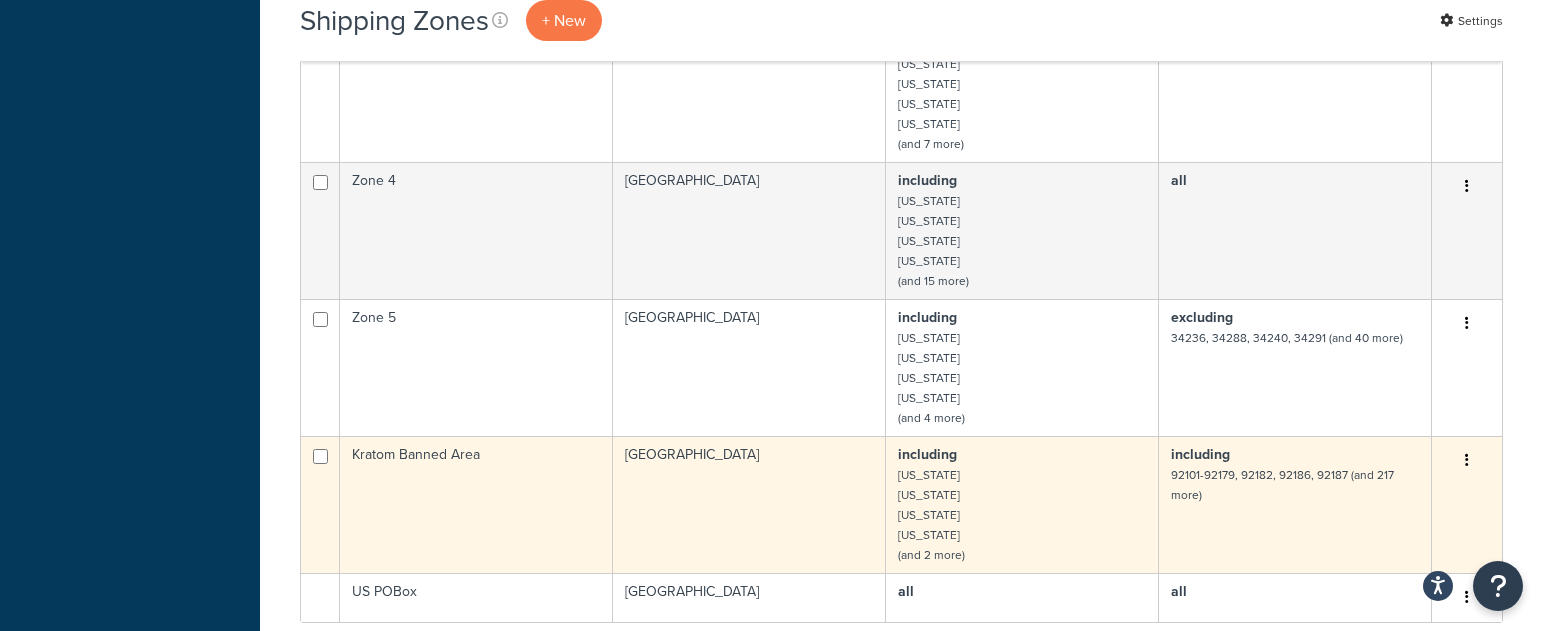 click on "Kratom Banned Area" at bounding box center [476, 504] 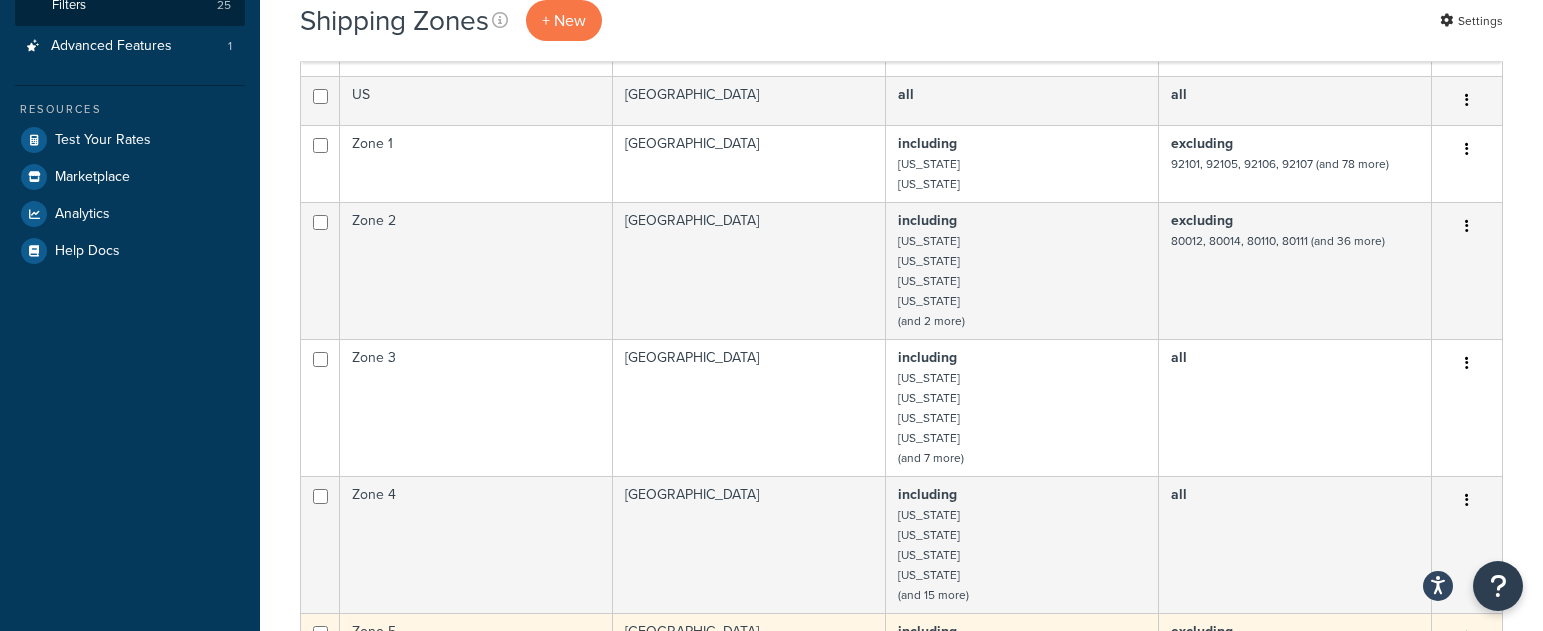 scroll, scrollTop: 443, scrollLeft: 0, axis: vertical 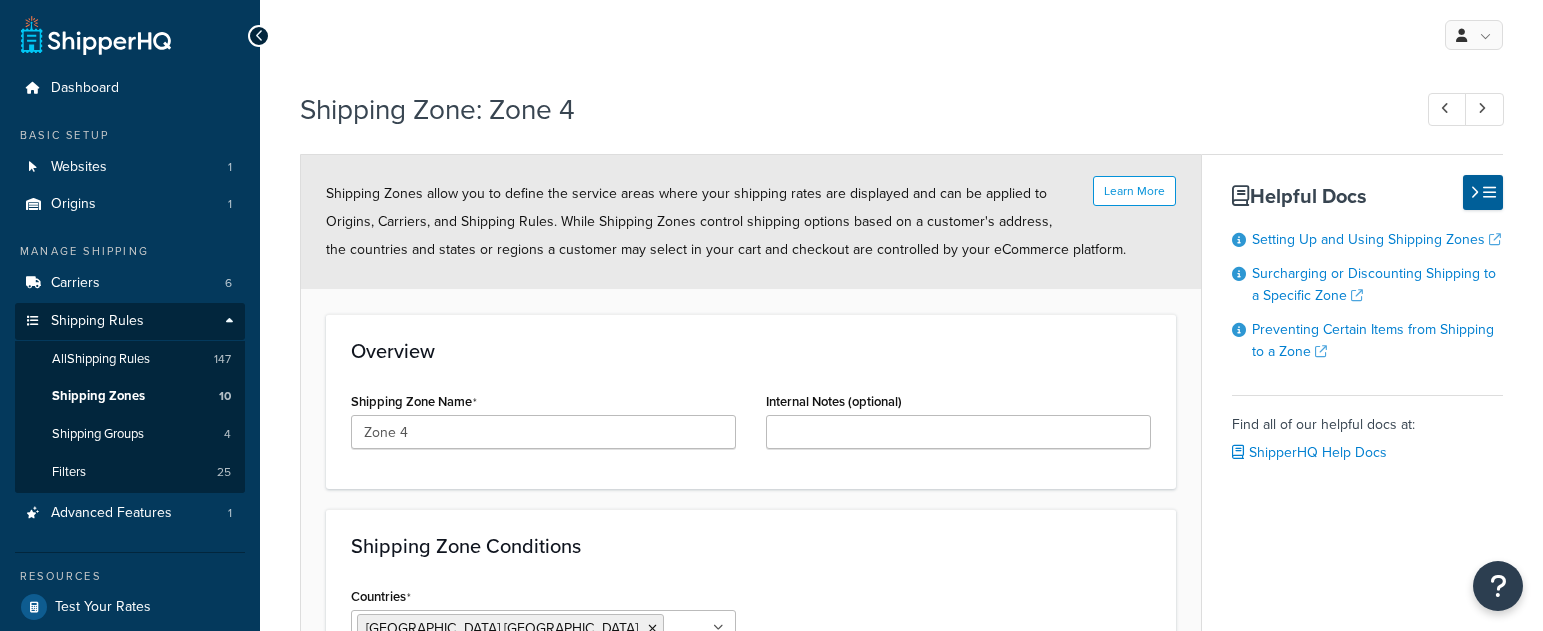 select on "including" 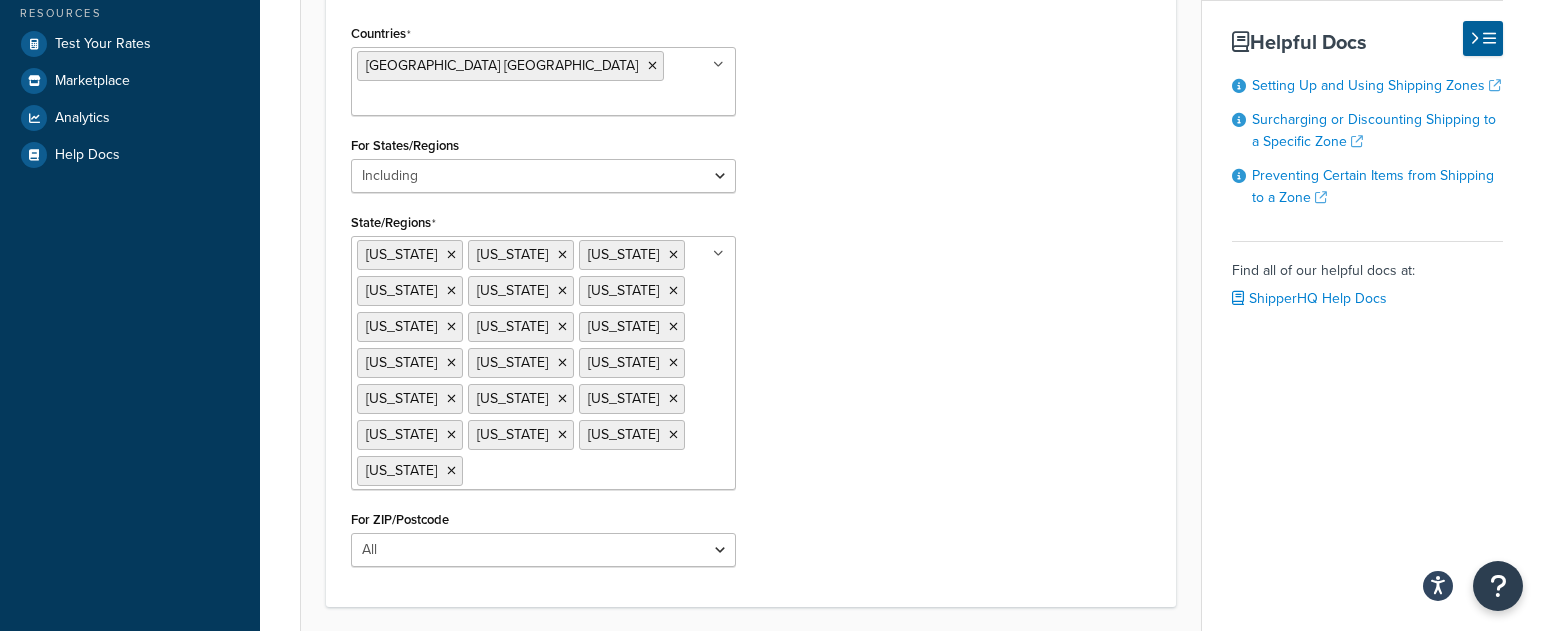 scroll, scrollTop: 564, scrollLeft: 0, axis: vertical 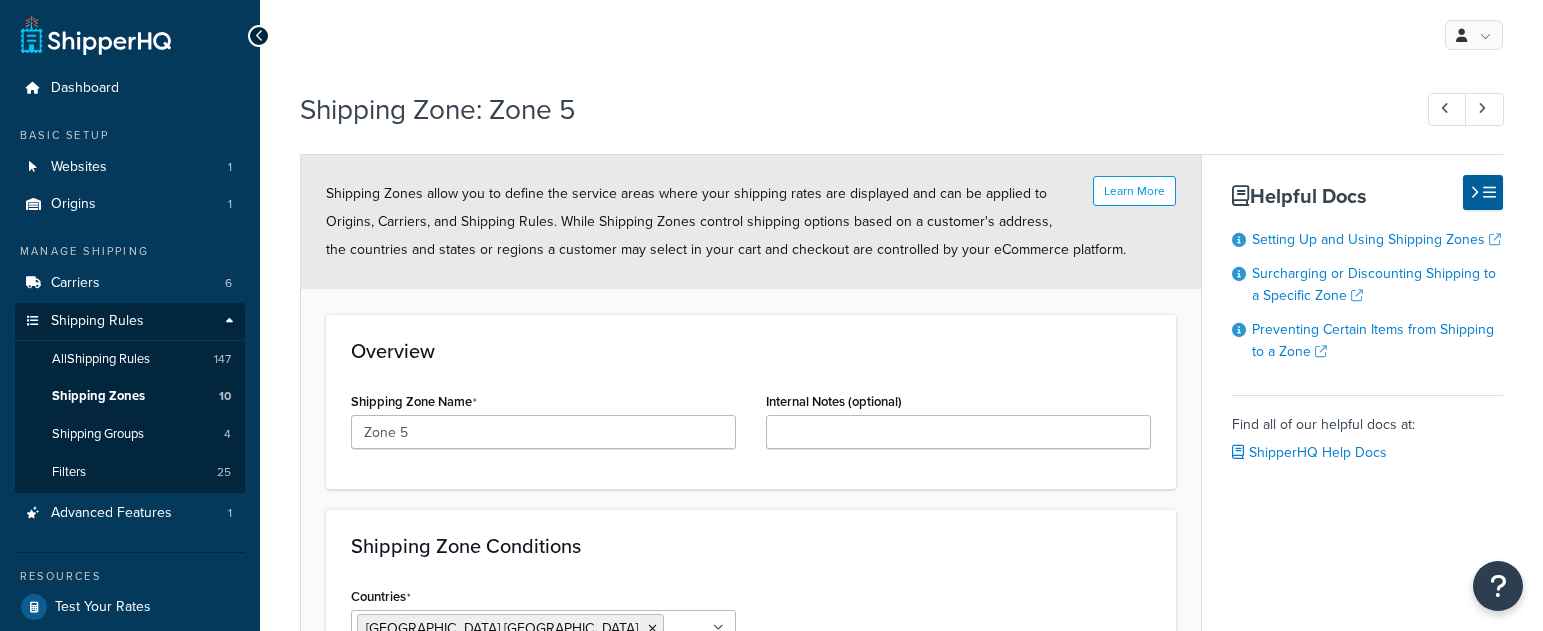 select on "including" 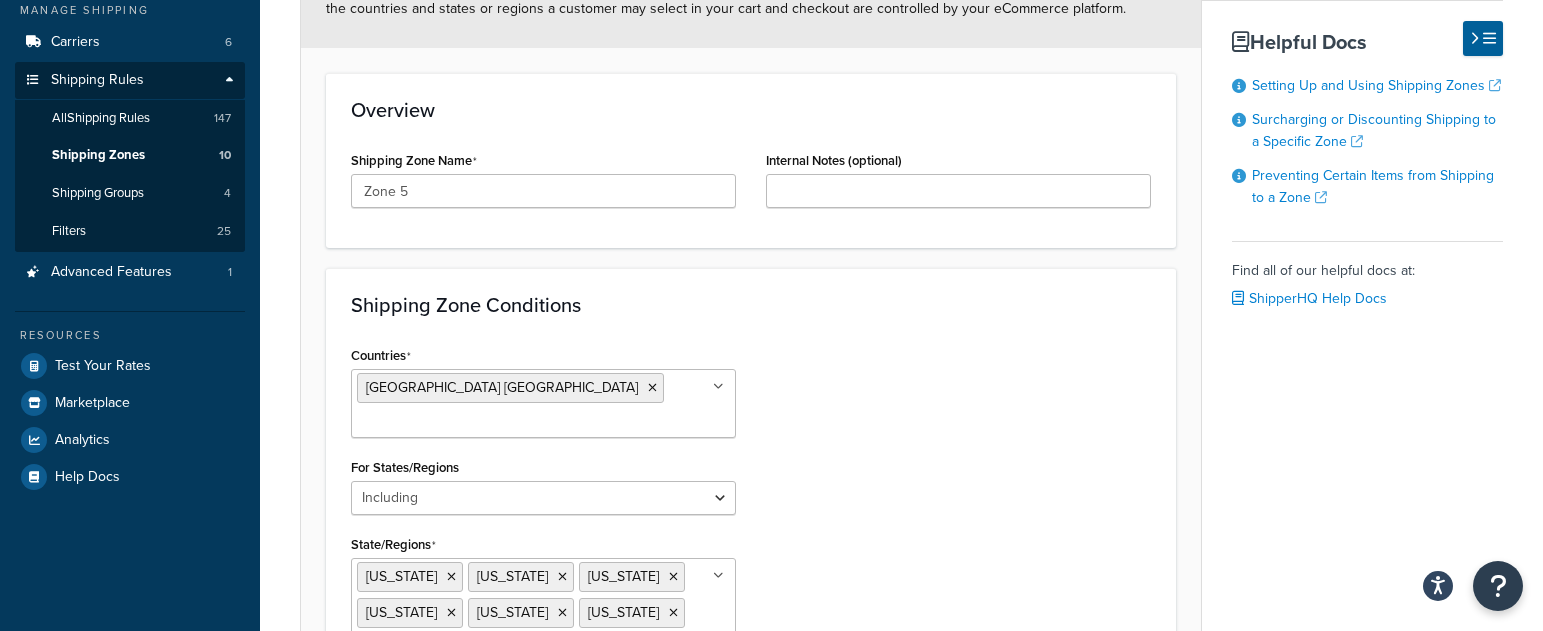 scroll, scrollTop: 204, scrollLeft: 0, axis: vertical 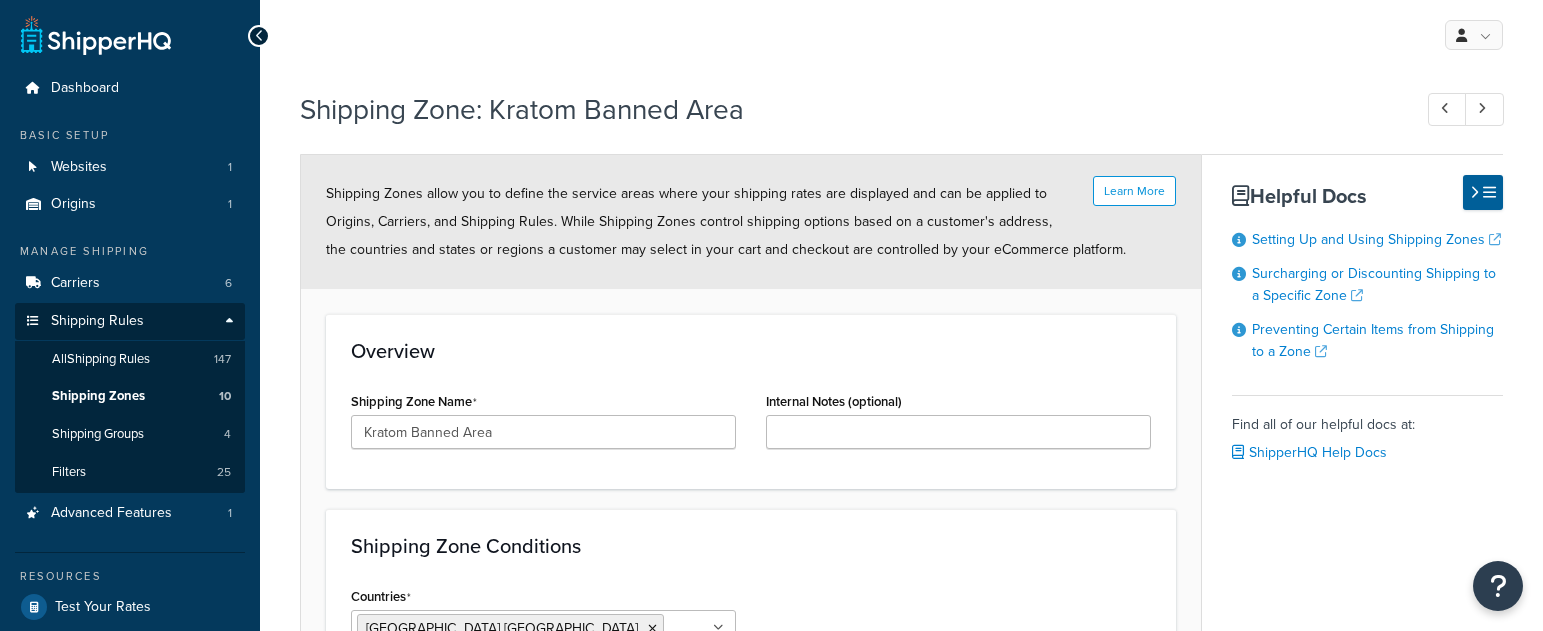 select on "including" 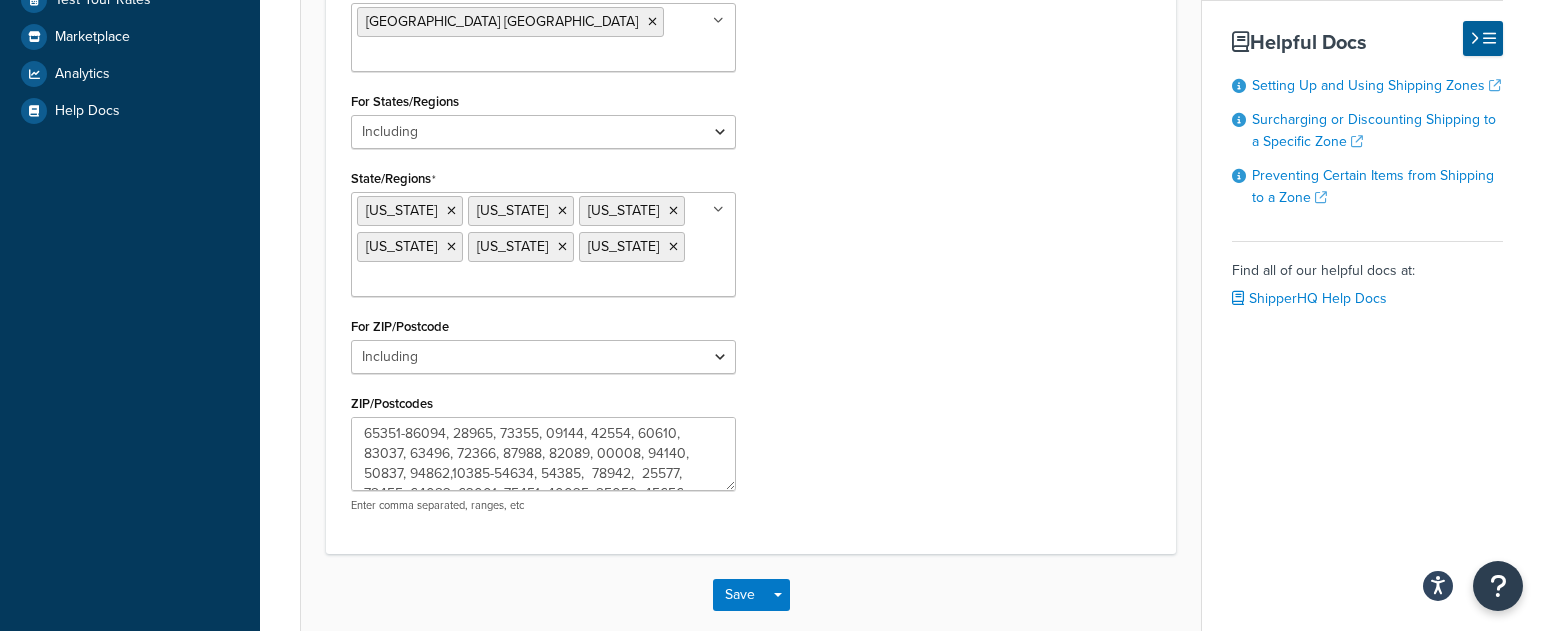 scroll, scrollTop: 681, scrollLeft: 0, axis: vertical 